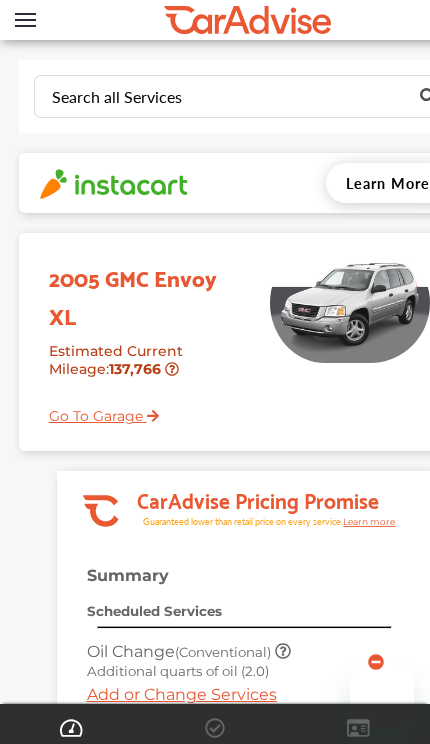 scroll, scrollTop: 0, scrollLeft: 0, axis: both 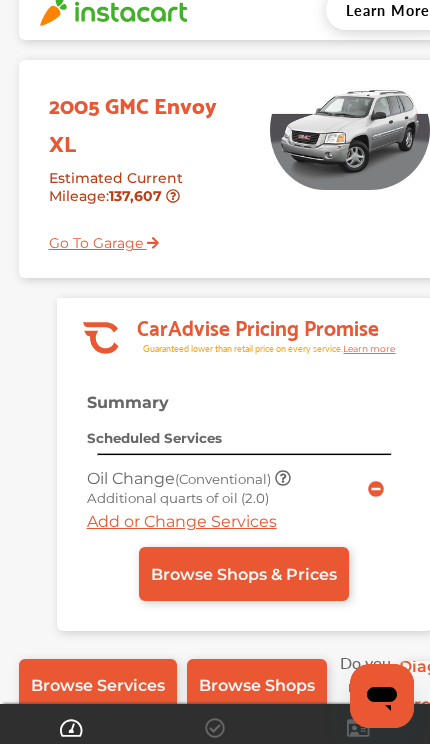 click on "Go To Garage" at bounding box center (96, 238) 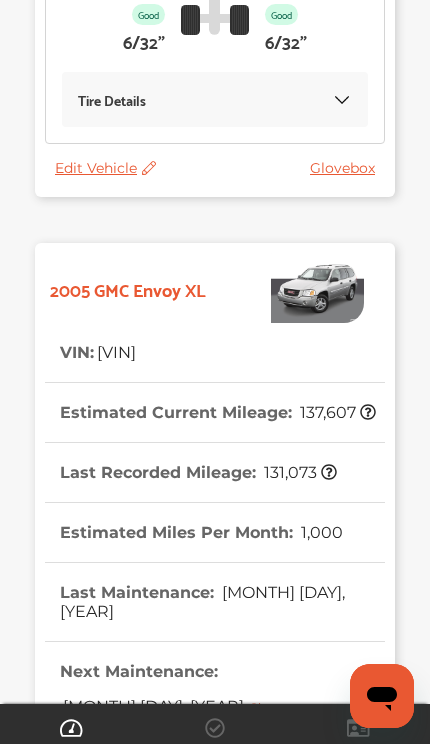 scroll, scrollTop: 774, scrollLeft: 0, axis: vertical 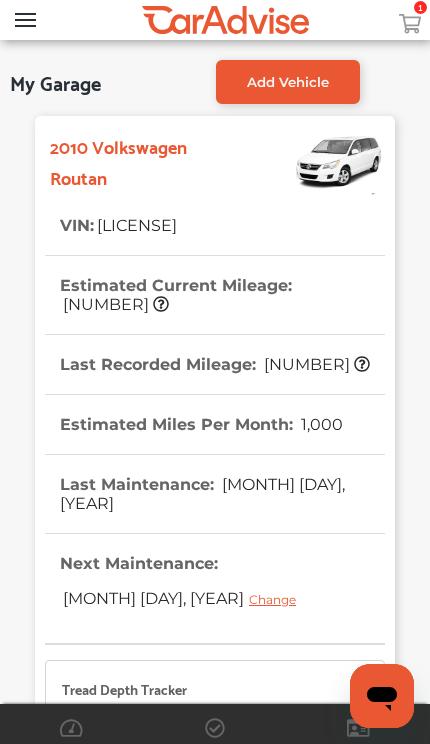 click 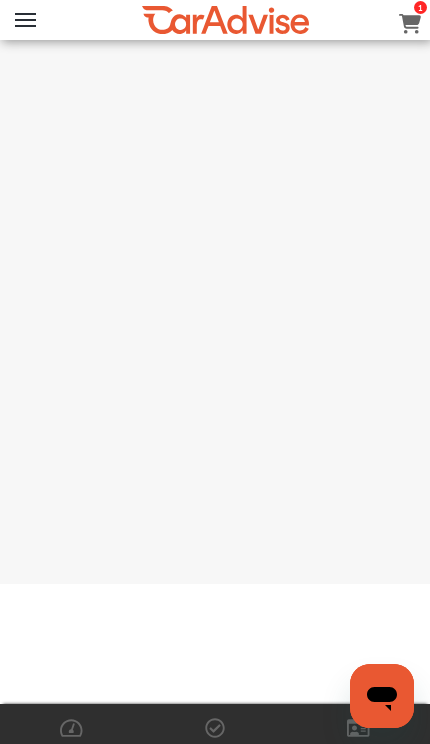 click on "Open Menu" at bounding box center (25, 20) 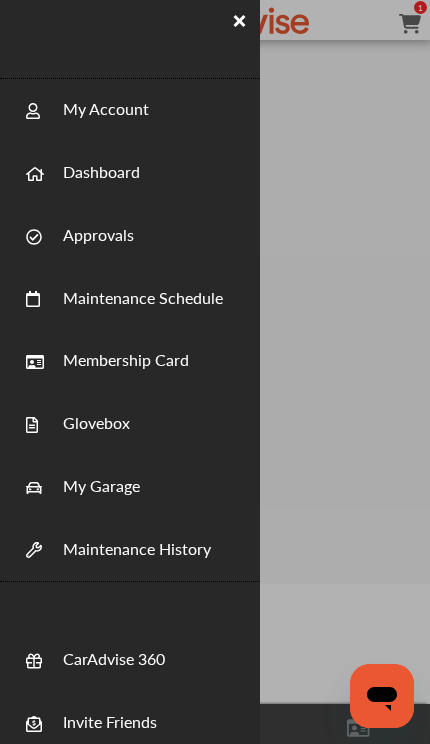 click on "Dashboard" at bounding box center (101, 161) 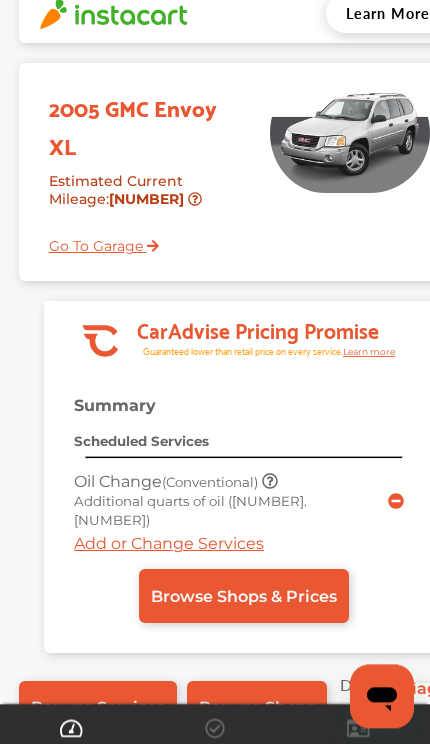scroll, scrollTop: 201, scrollLeft: 0, axis: vertical 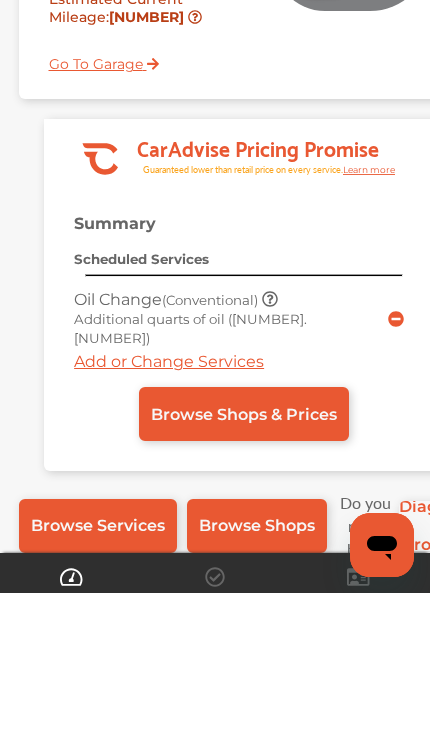 click on "Browse Shops & Prices" at bounding box center (244, 565) 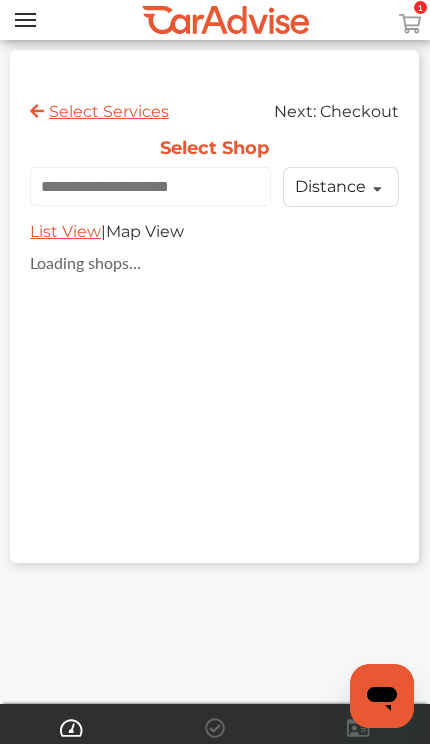 click at bounding box center (150, 186) 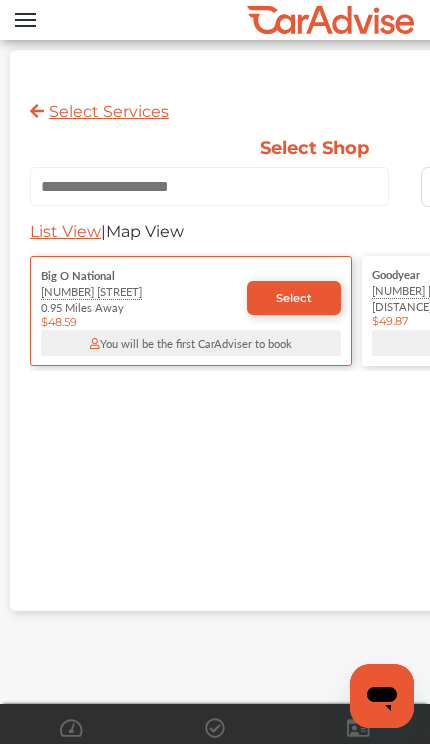 click at bounding box center [207, 194] 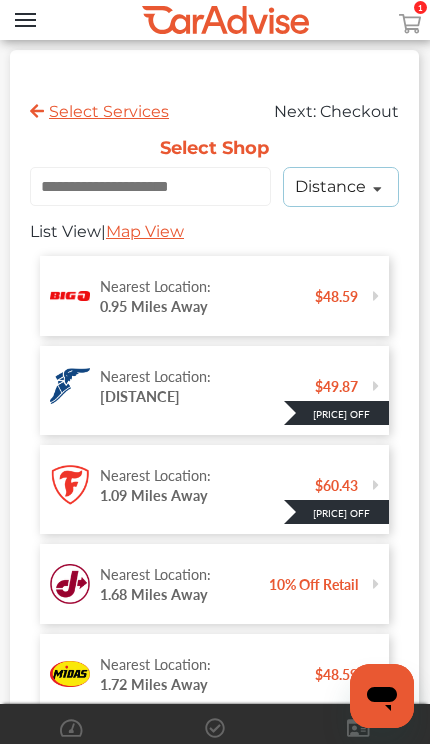 click on "Distance" at bounding box center [330, 187] 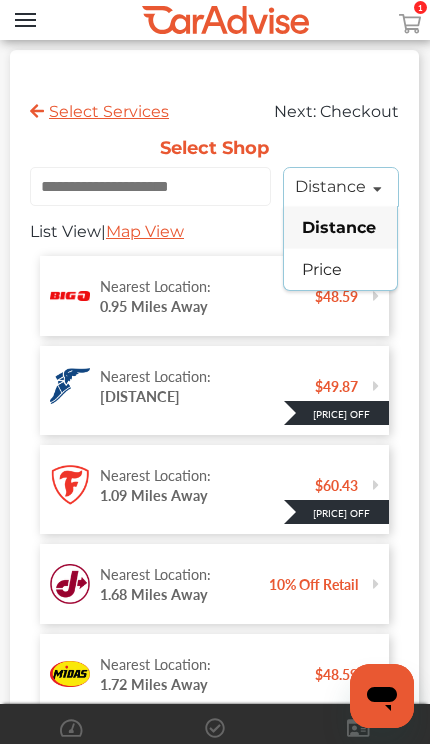 click on "Price" at bounding box center [323, 269] 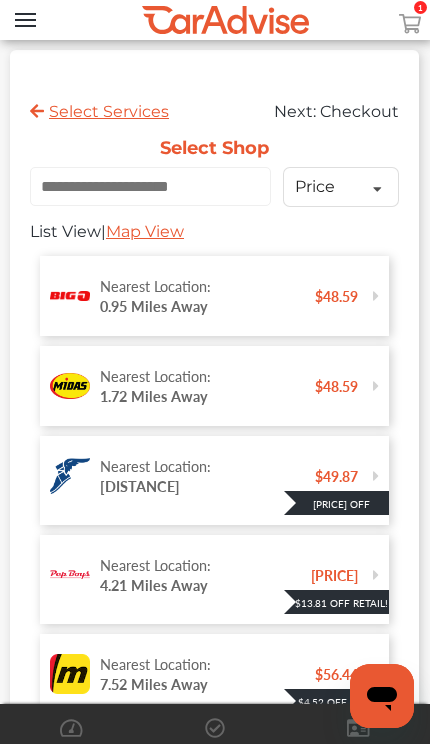 click on "Nearest Location: [DISTANCE] Away [PRICE]" at bounding box center (214, 296) 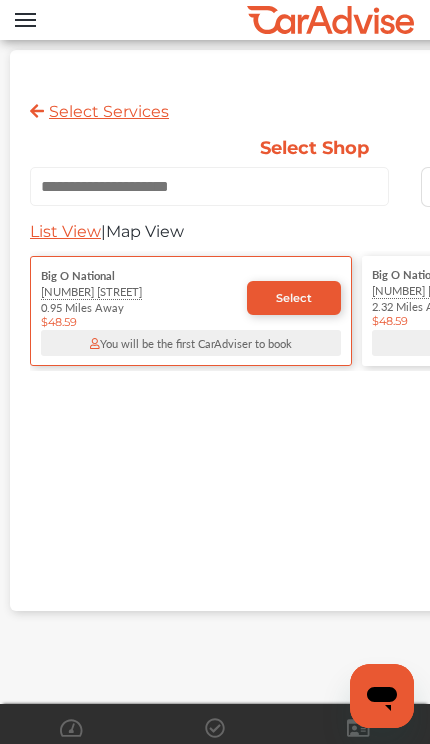 click on "Select" at bounding box center [294, 298] 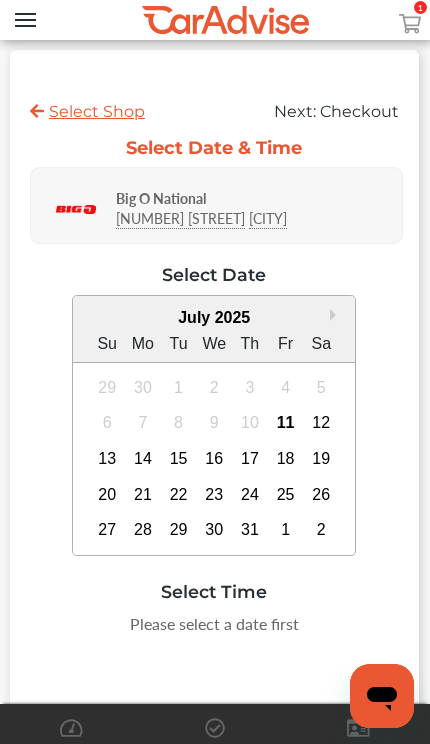 click on "24" at bounding box center (250, 495) 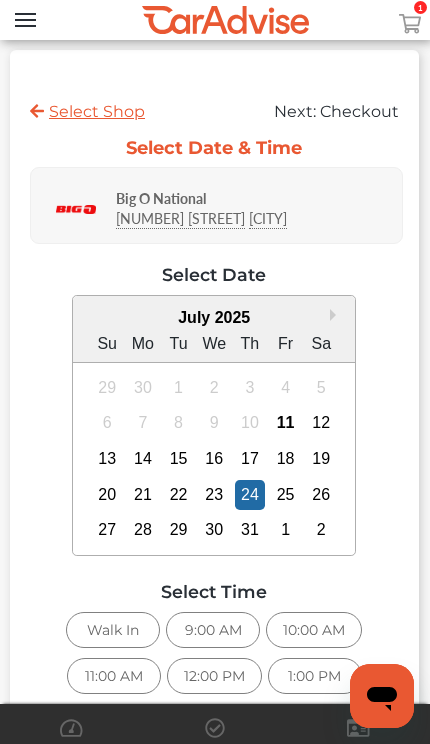 click on "17" at bounding box center (250, 459) 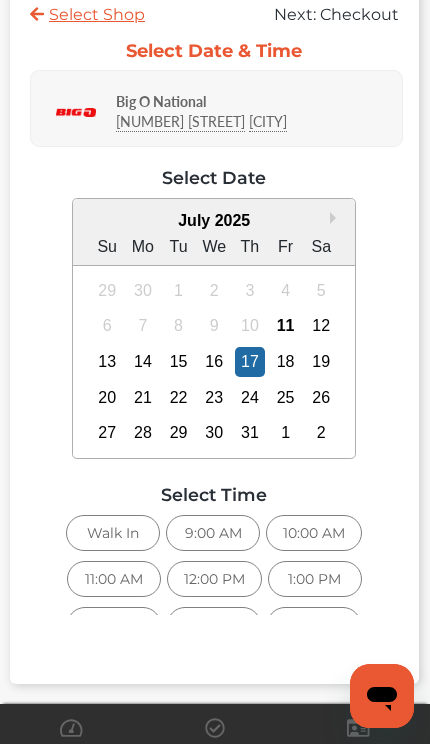 scroll, scrollTop: 175, scrollLeft: 0, axis: vertical 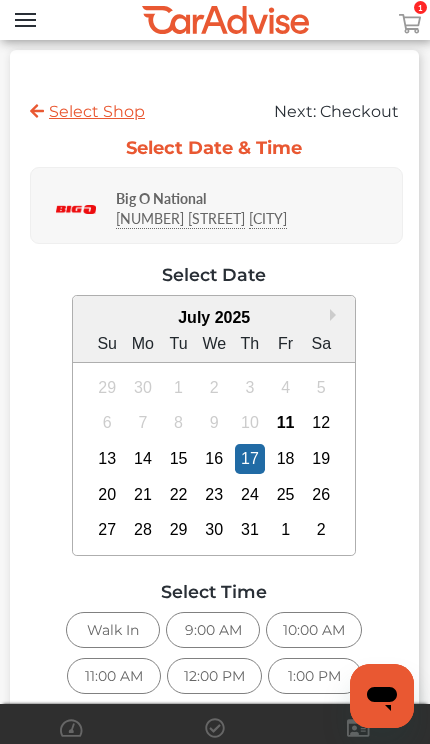click on "Select Shop" at bounding box center [87, 111] 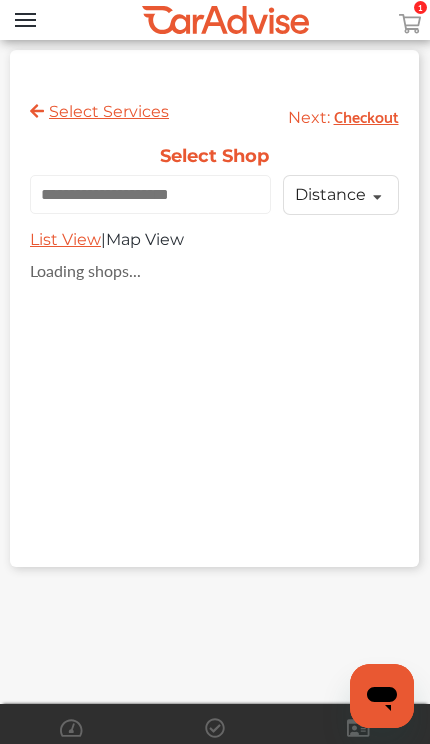 click at bounding box center [150, 194] 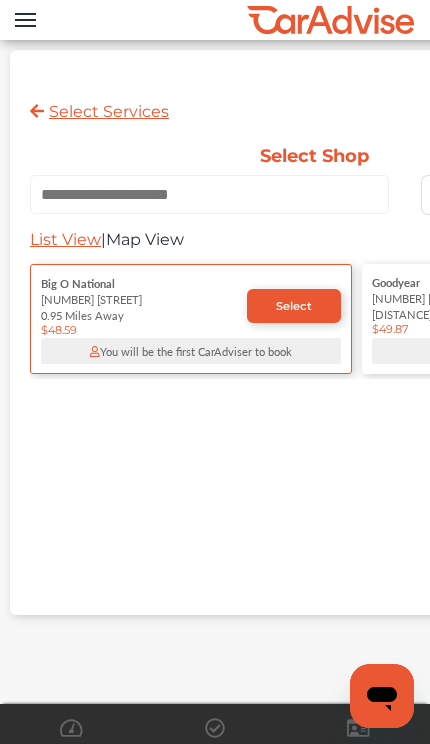 scroll, scrollTop: 0, scrollLeft: 0, axis: both 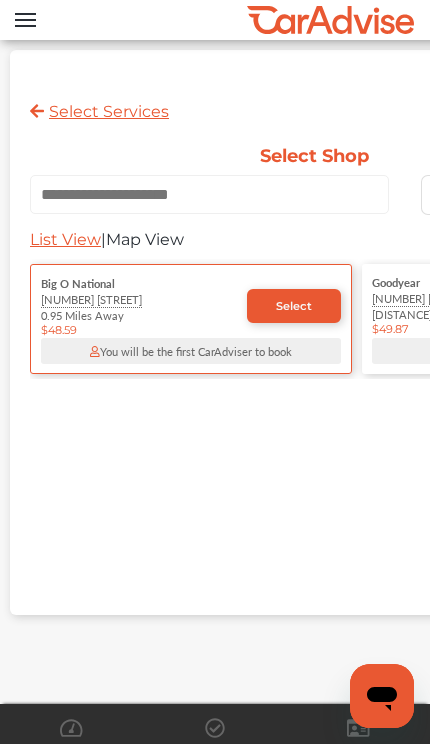 click at bounding box center (209, 194) 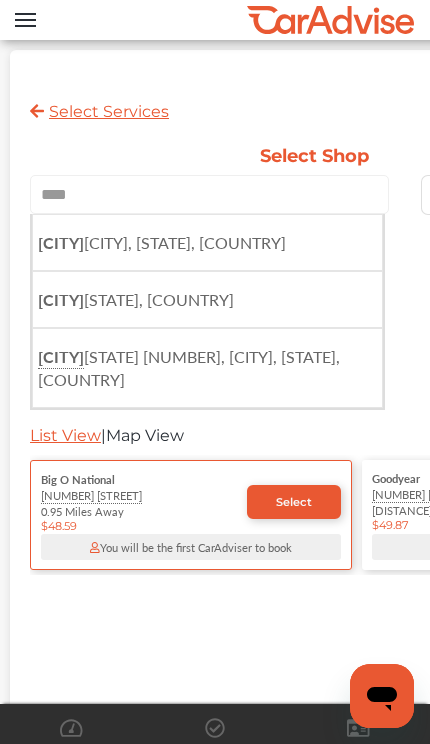 click on "[CITY], [STATE], [COUNTRY]" at bounding box center (162, 242) 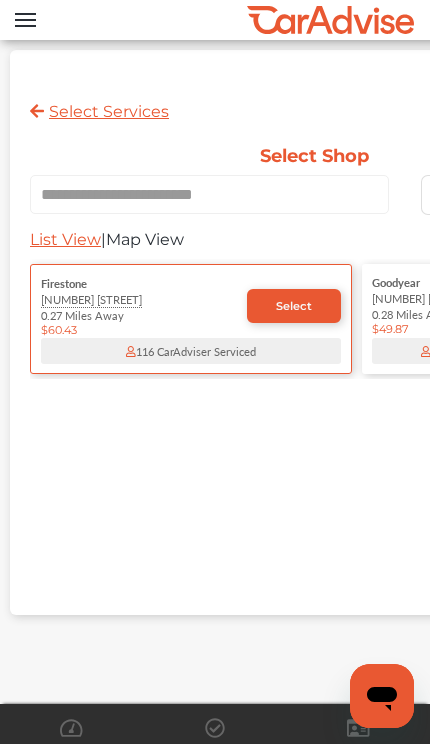 click on "List View" at bounding box center (65, 239) 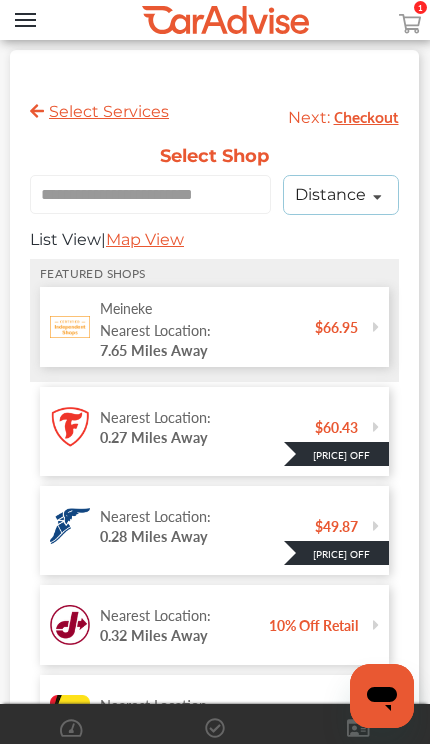 click at bounding box center [377, 197] 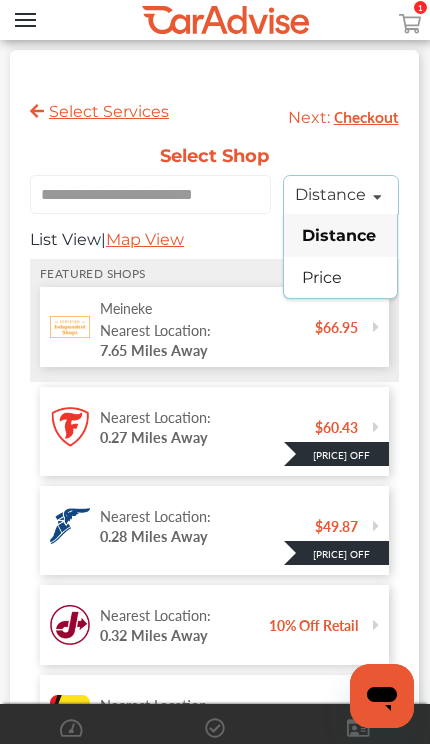 click on "Price" at bounding box center (323, 277) 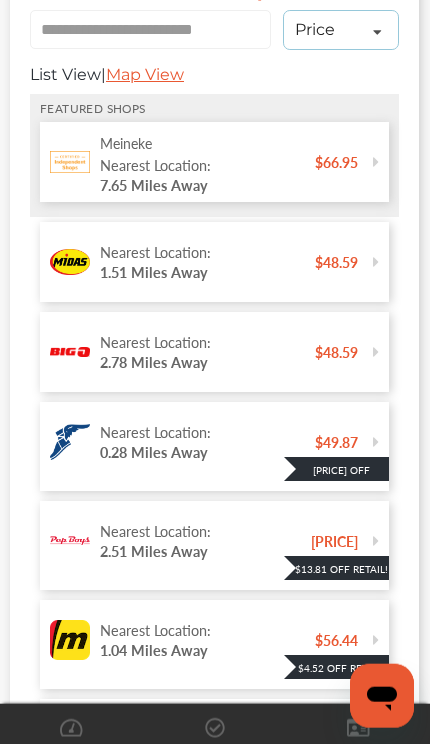 scroll, scrollTop: 0, scrollLeft: 0, axis: both 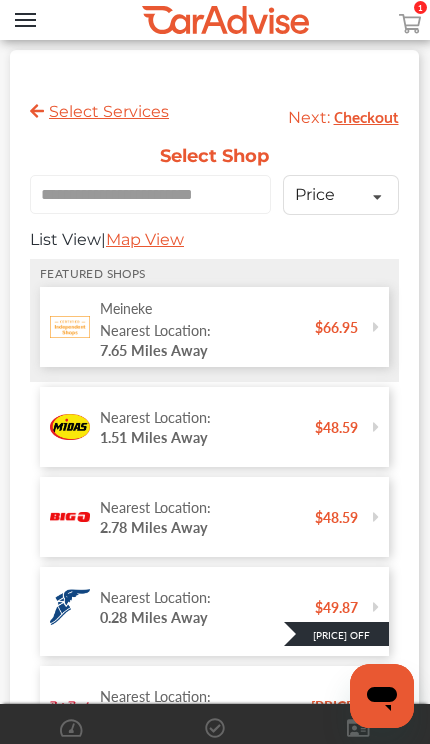 click on "**********" at bounding box center (150, 194) 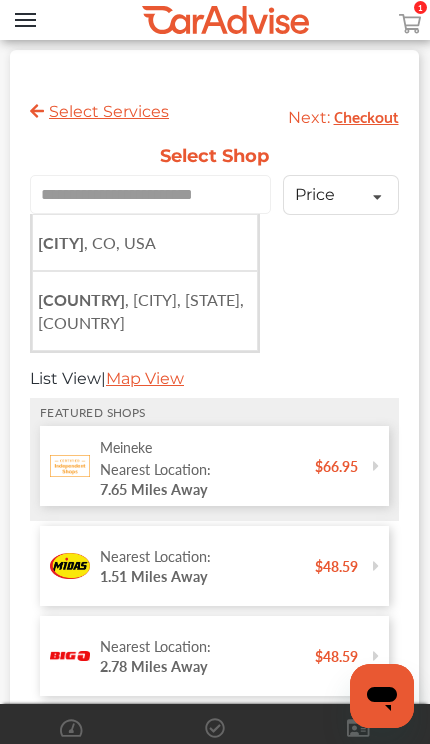 click on "**********" at bounding box center (150, 194) 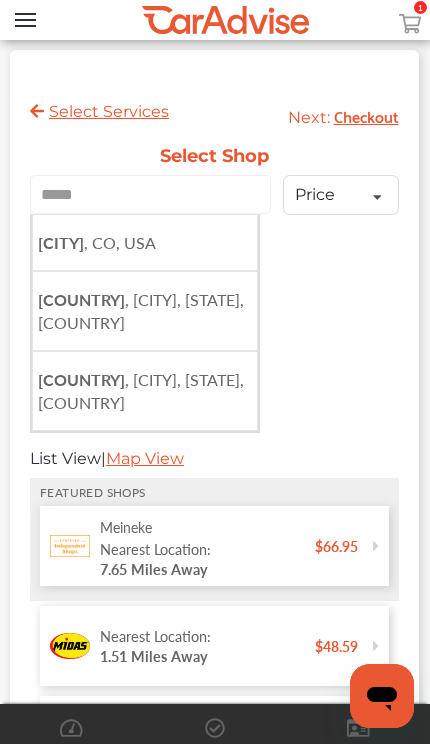 type on "****" 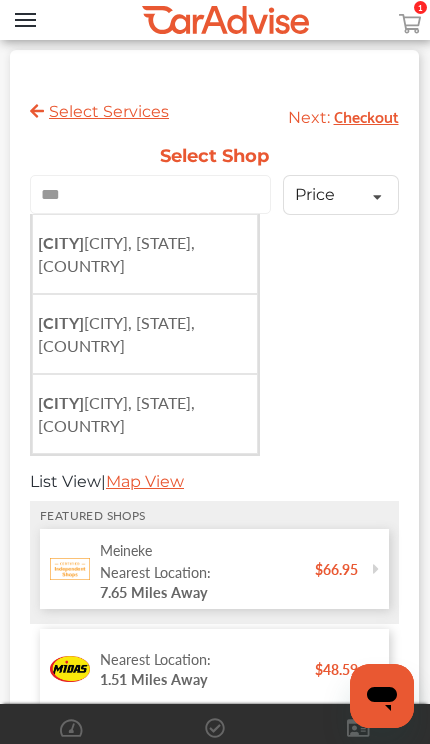 click on "[CITY]" 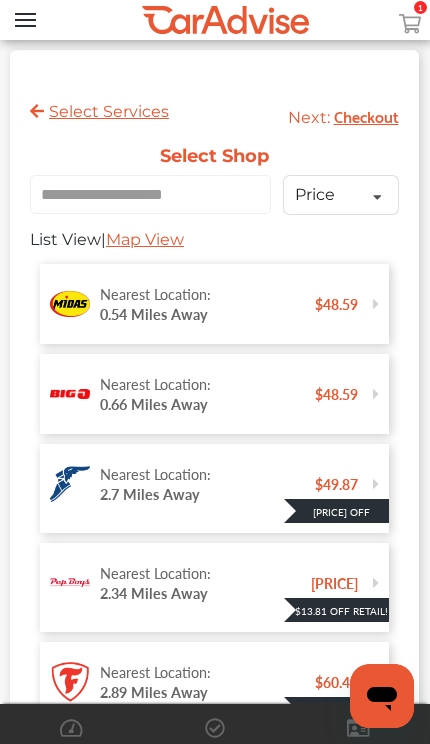 click on "Select Services" at bounding box center [99, 111] 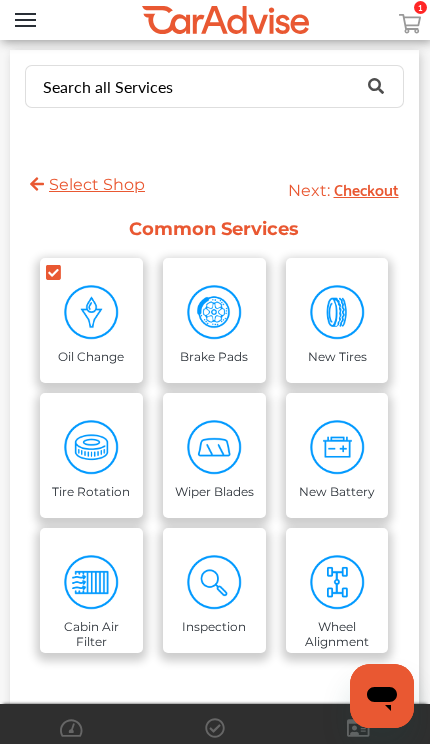 click on "Checkout" at bounding box center (366, 188) 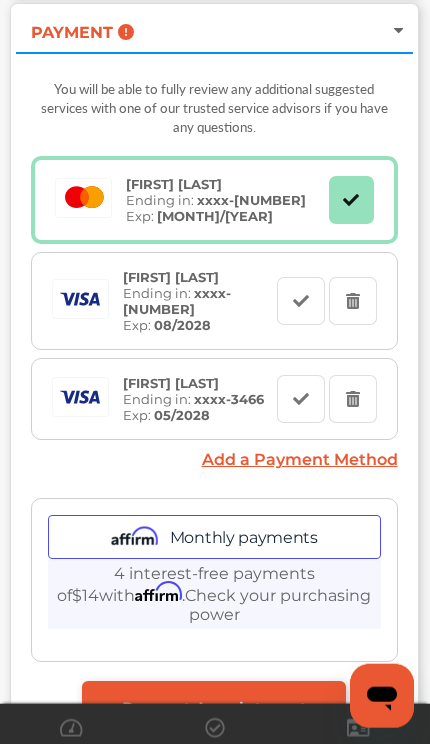 scroll, scrollTop: 696, scrollLeft: 0, axis: vertical 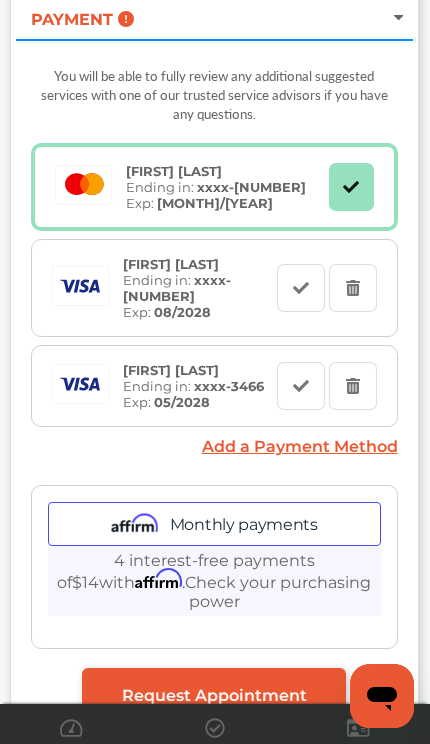 click at bounding box center (353, 288) 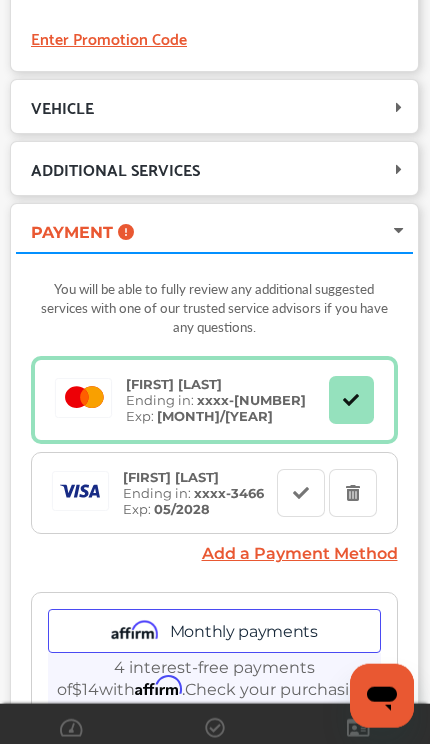 scroll, scrollTop: 495, scrollLeft: 0, axis: vertical 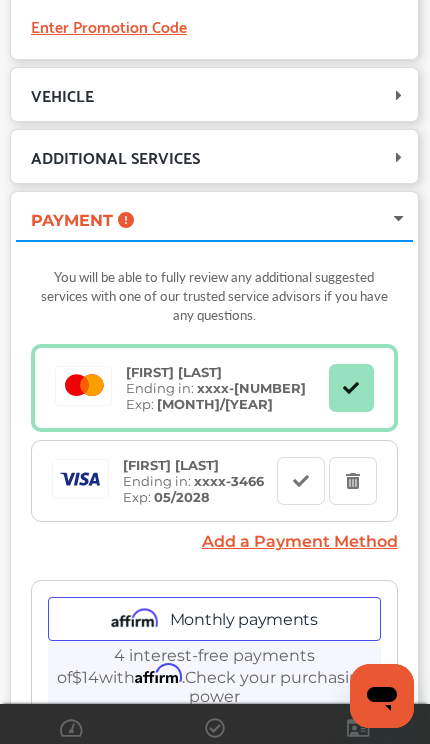 click at bounding box center [352, 480] 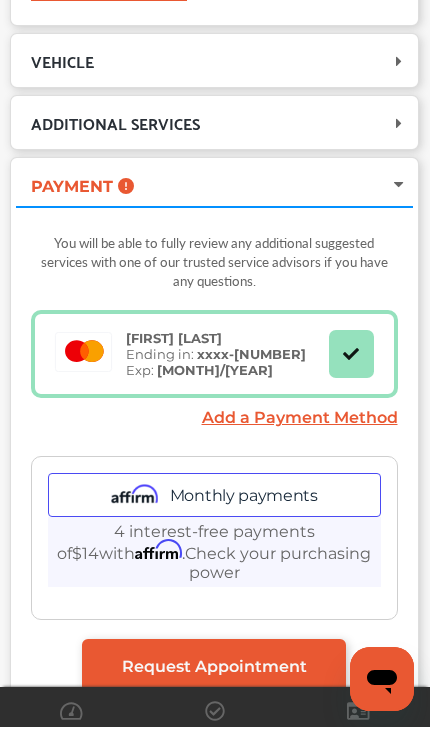 scroll, scrollTop: 513, scrollLeft: 0, axis: vertical 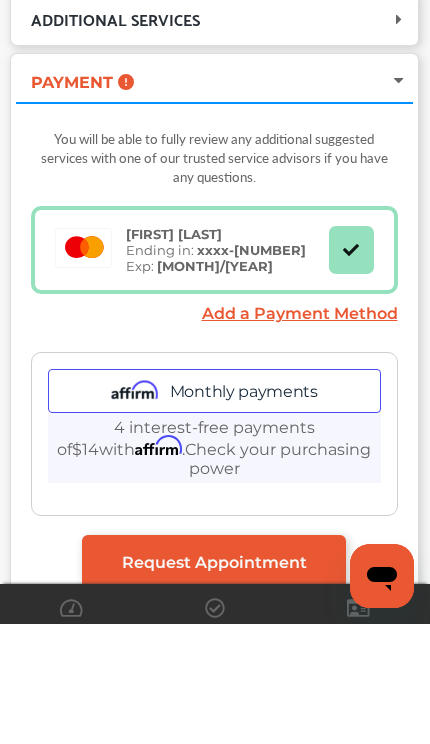 click on "Request Appointment" at bounding box center [214, 682] 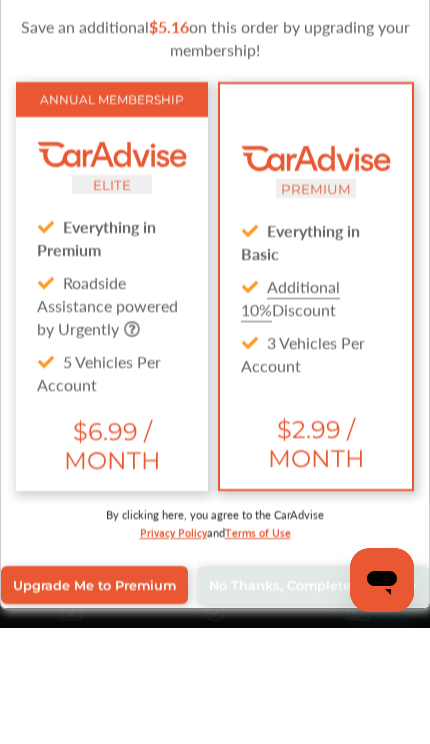 click on "$6.99 / MONTH" at bounding box center (112, 562) 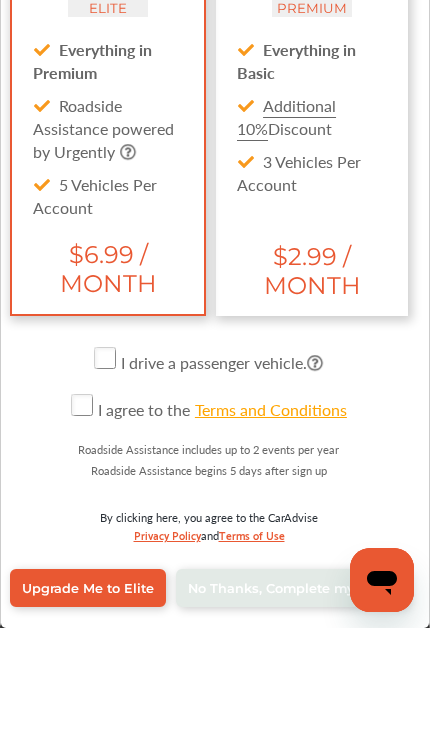 scroll, scrollTop: 172, scrollLeft: 6, axis: both 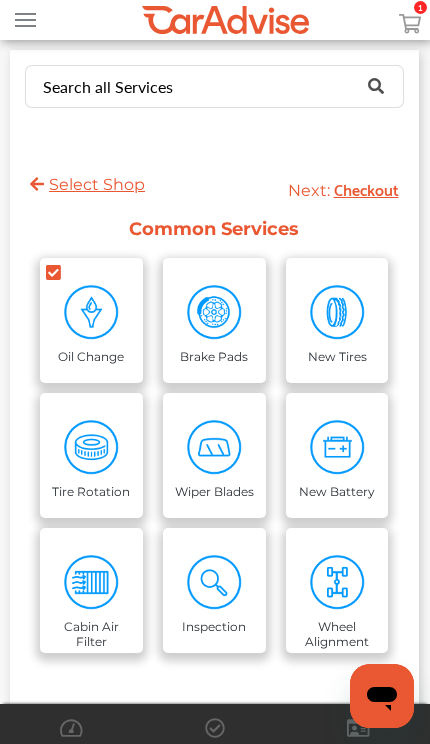 click on "Open Menu" at bounding box center [25, 20] 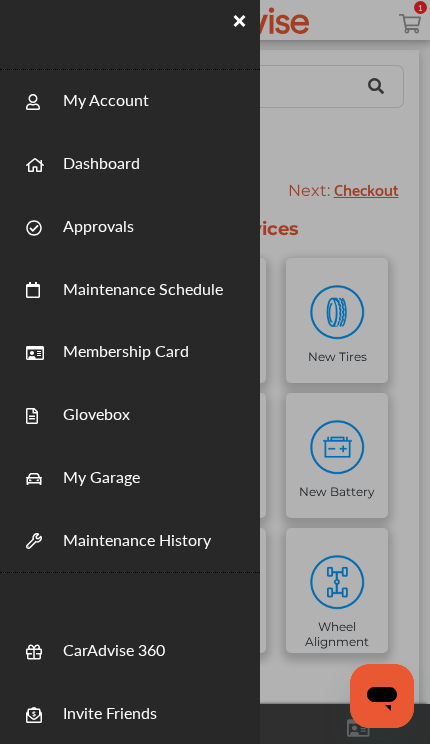 scroll, scrollTop: 3, scrollLeft: 0, axis: vertical 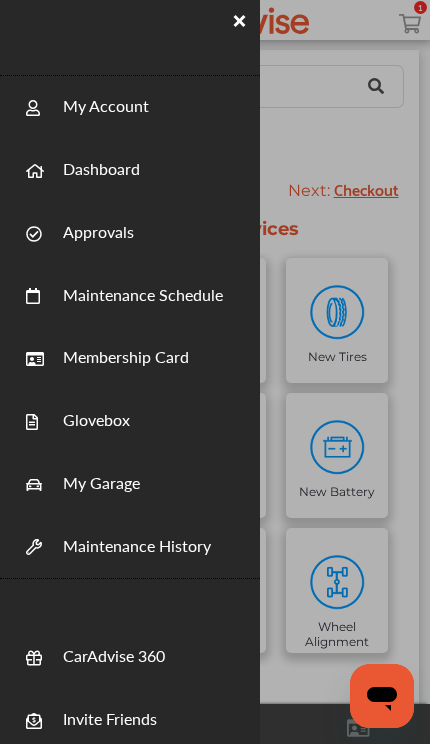 click on "My Account" at bounding box center [106, 95] 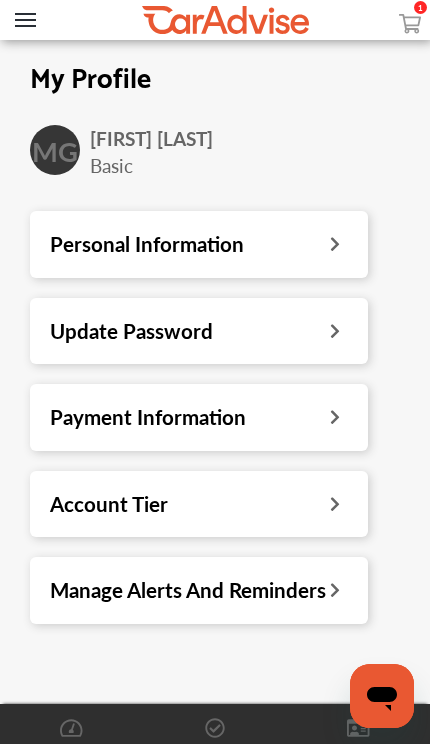 click on "Payment Information" at bounding box center [148, 417] 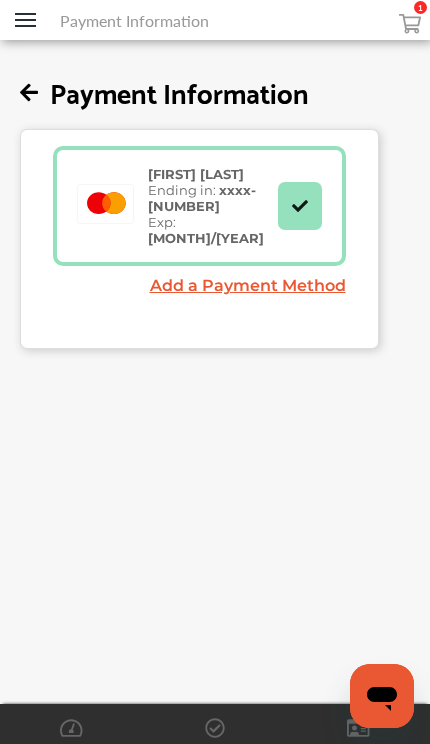 click at bounding box center [299, 205] 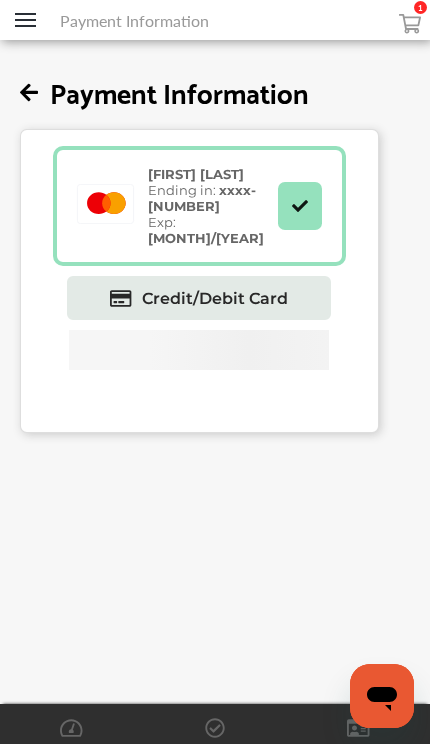 click 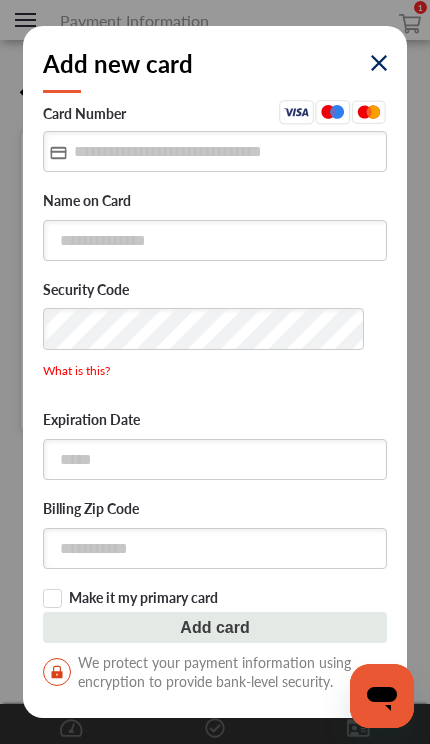 click 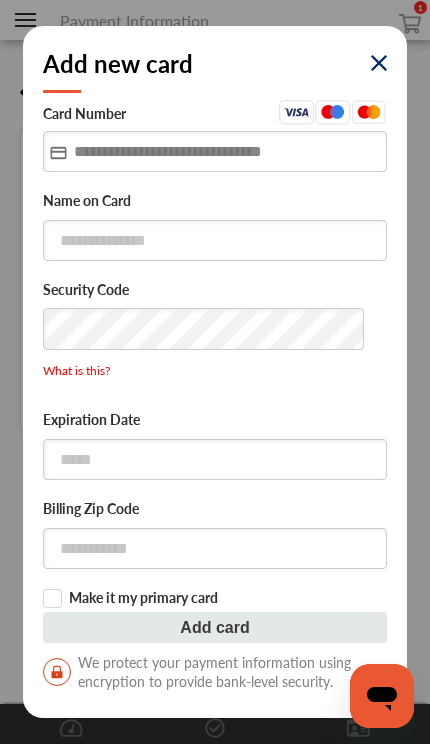 click at bounding box center [215, 151] 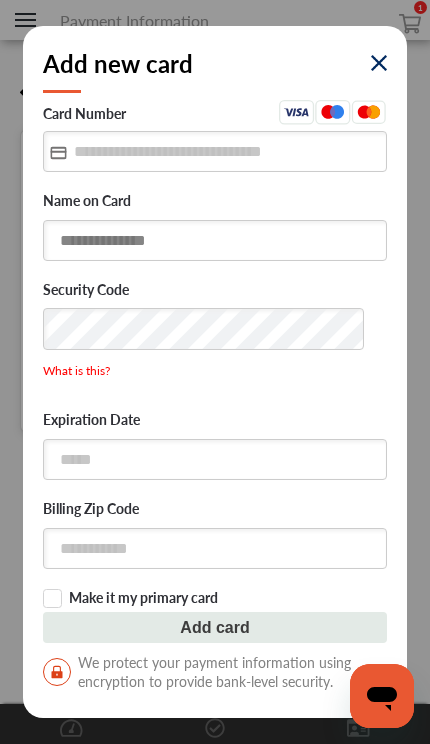 click at bounding box center (215, 240) 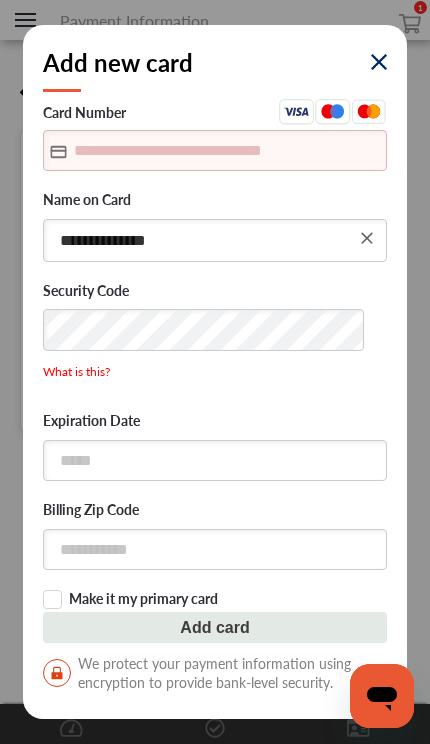 type on "**********" 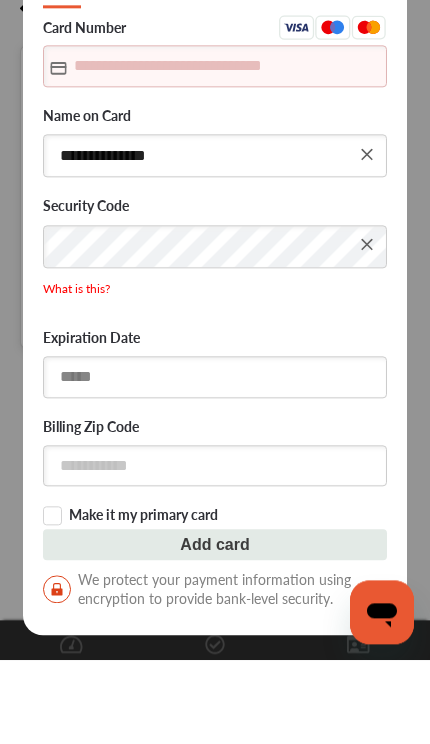click at bounding box center [215, 460] 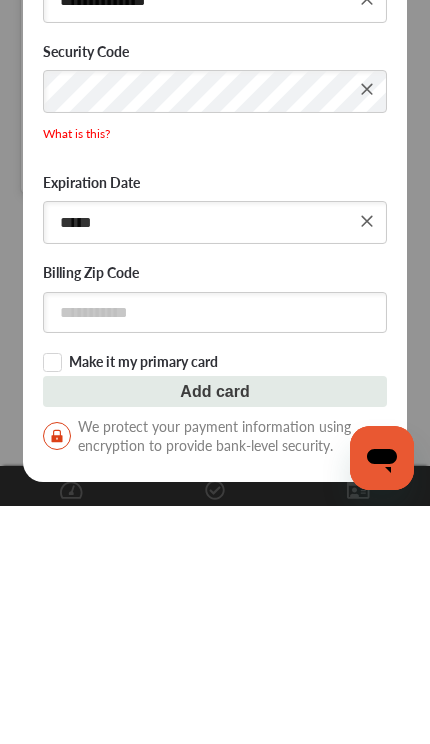 type on "*****" 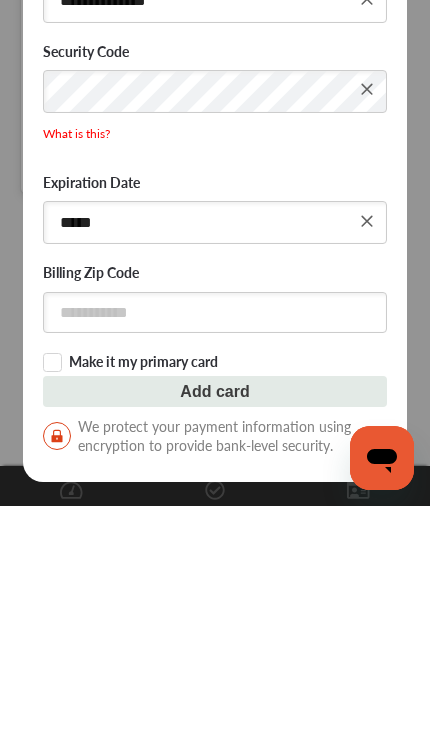 click at bounding box center [215, 550] 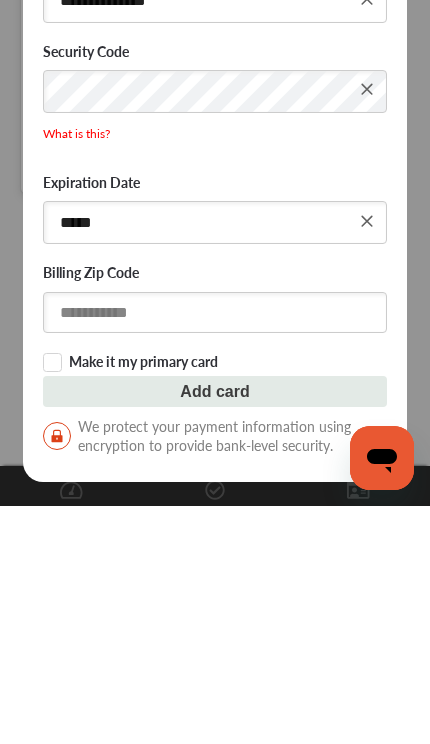 scroll, scrollTop: 31, scrollLeft: 0, axis: vertical 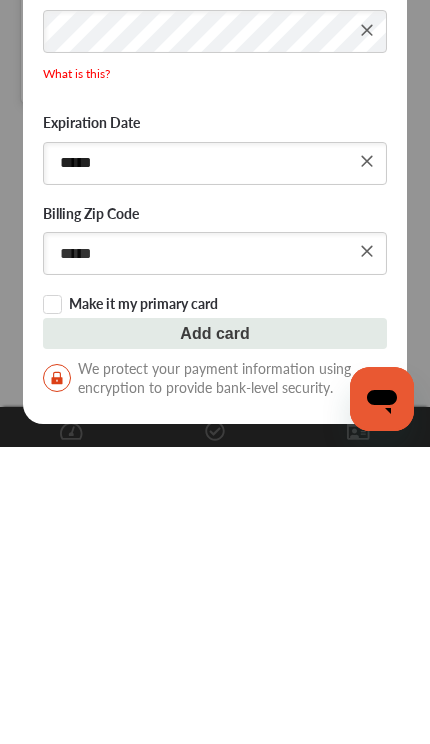 type on "*****" 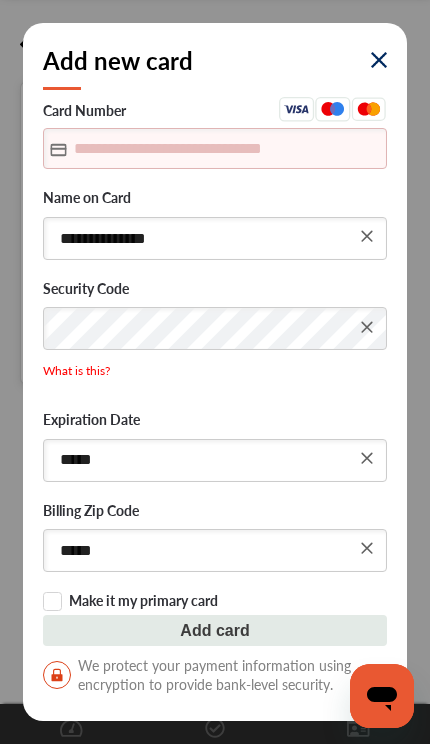 scroll, scrollTop: 0, scrollLeft: 0, axis: both 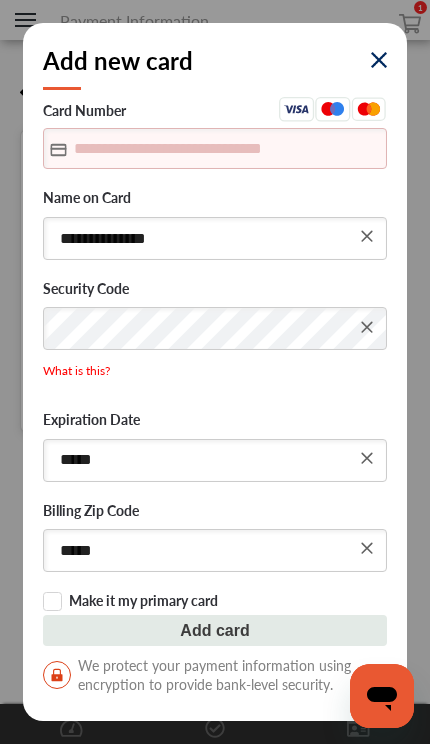 click 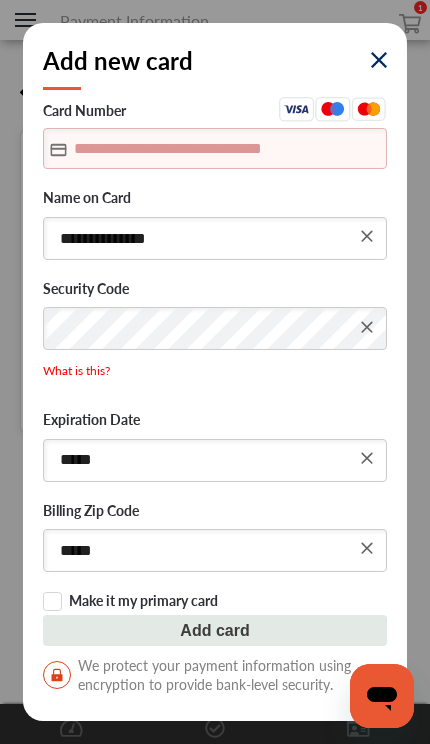 click at bounding box center [215, 148] 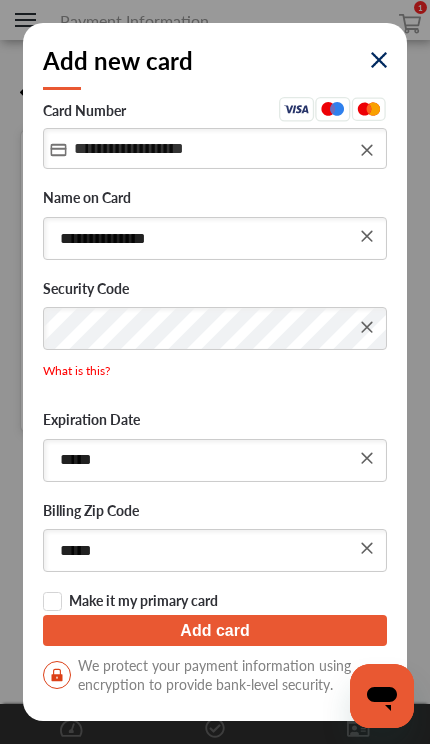 type on "**********" 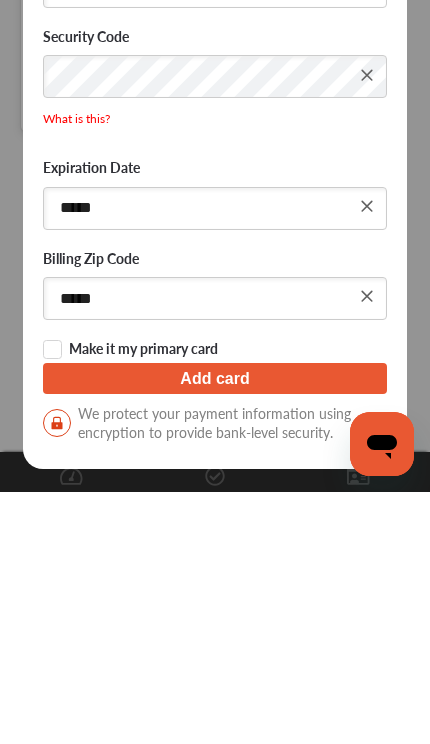 click on "Add card" at bounding box center [215, 630] 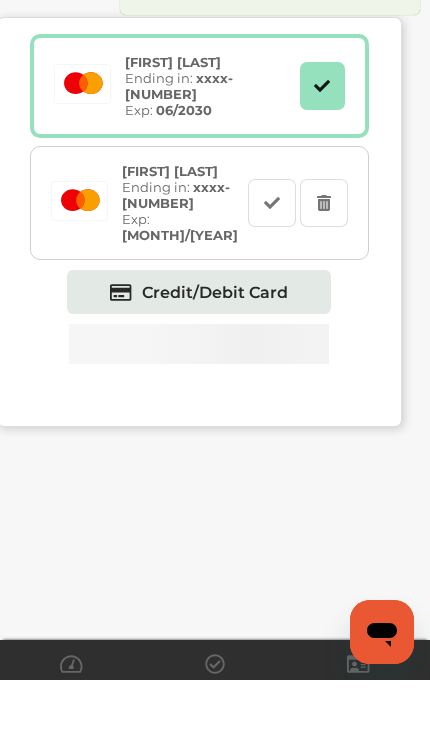 click at bounding box center (324, 267) 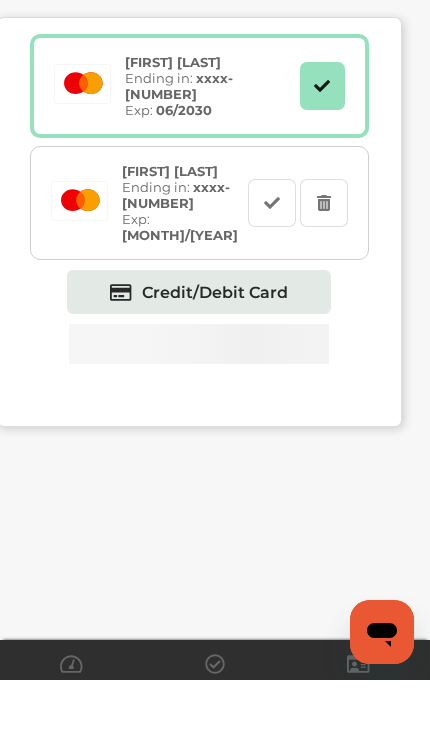 click on "Credit/Debit Card" at bounding box center [199, 361] 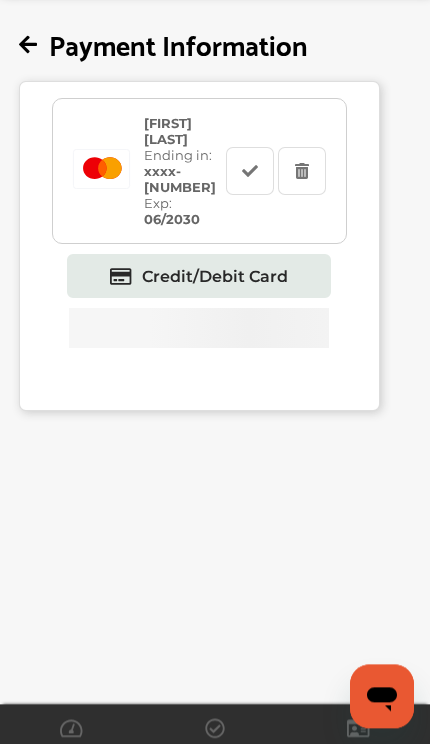 scroll, scrollTop: 82, scrollLeft: 0, axis: vertical 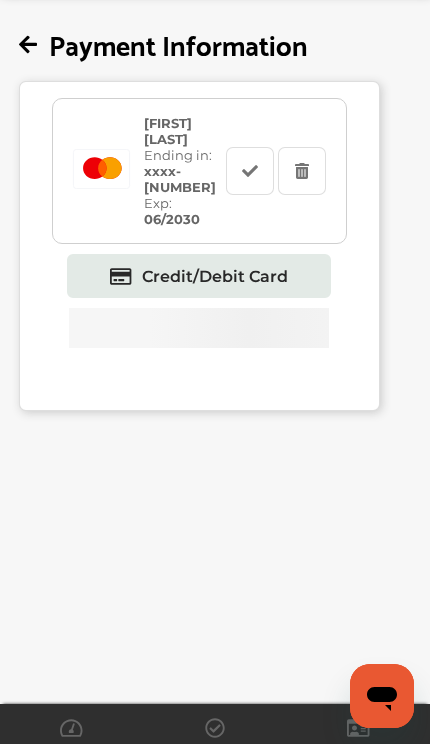 click at bounding box center [249, 170] 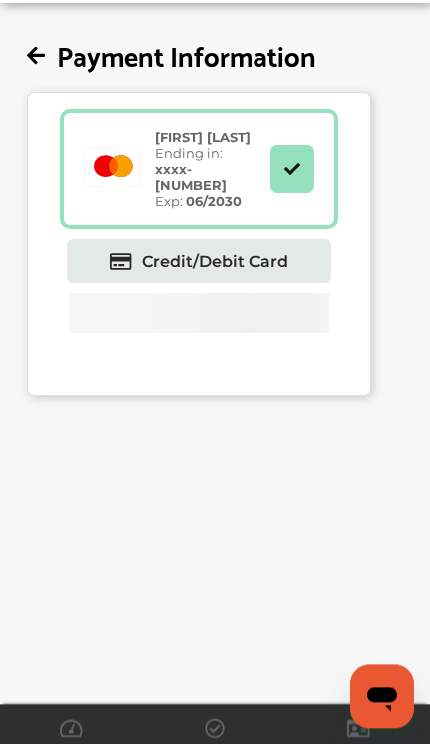 scroll, scrollTop: 0, scrollLeft: 0, axis: both 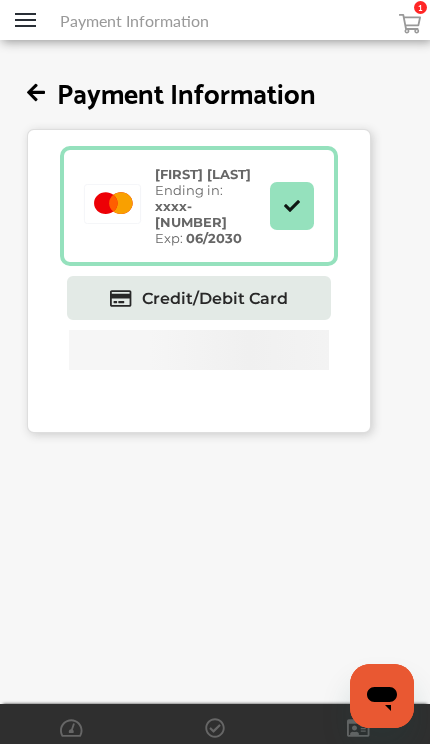 click at bounding box center (36, 93) 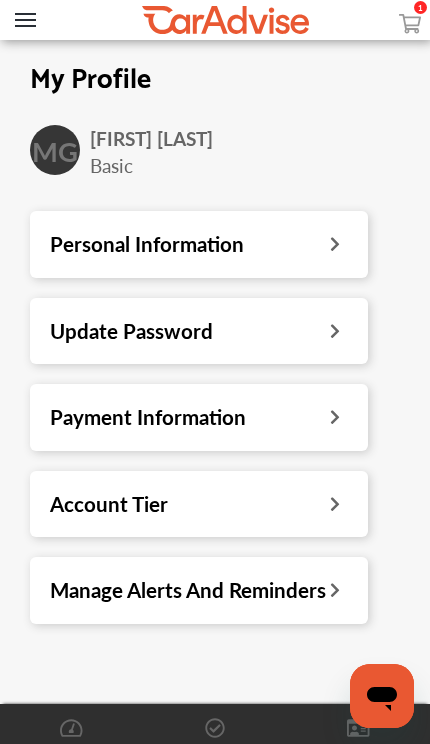 click on "Account Tier" at bounding box center (109, 504) 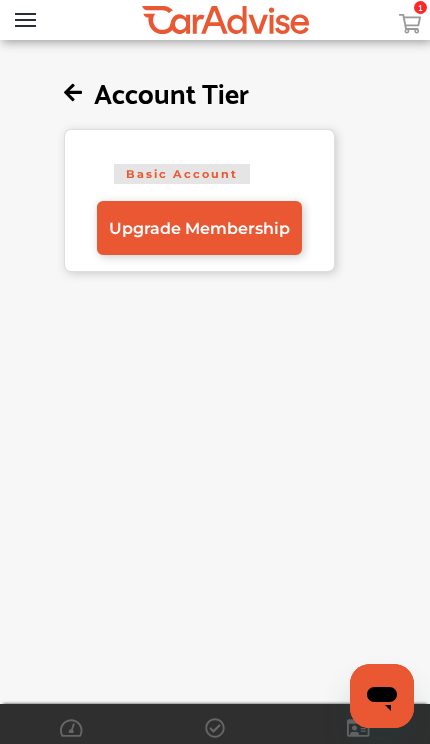 click on "Upgrade Membership" at bounding box center (199, 228) 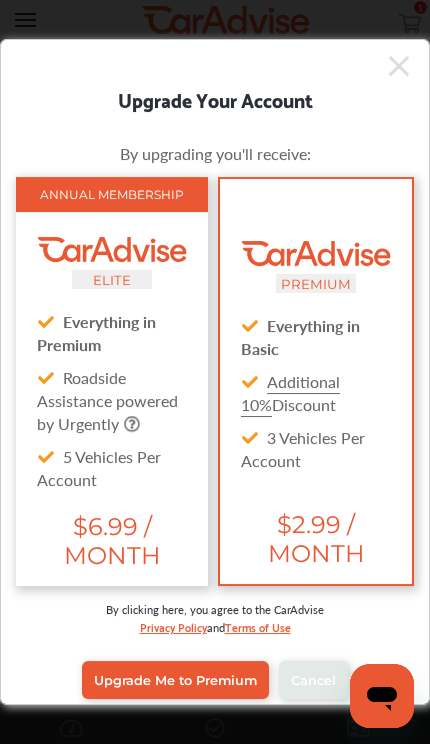 click on "$6.99 / MONTH" at bounding box center [112, 541] 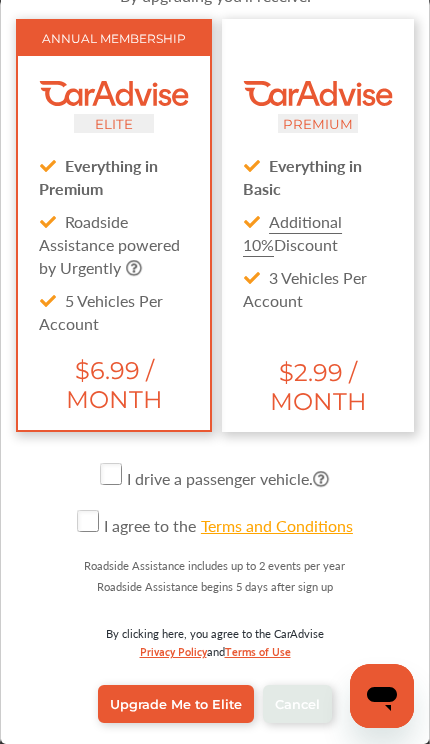 scroll, scrollTop: 131, scrollLeft: 0, axis: vertical 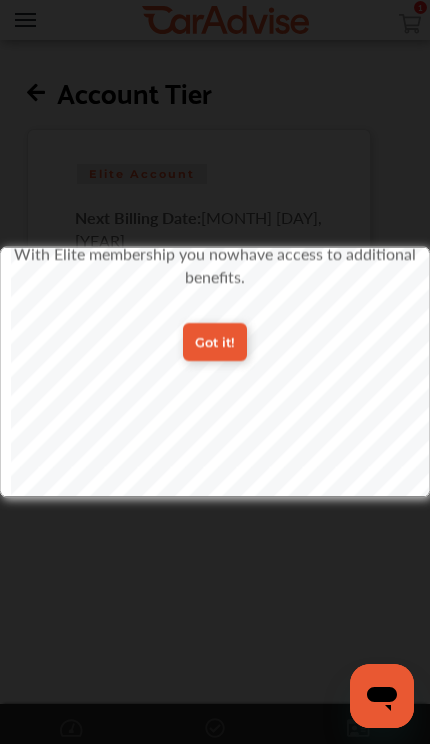 click on "Got it!" at bounding box center [215, 341] 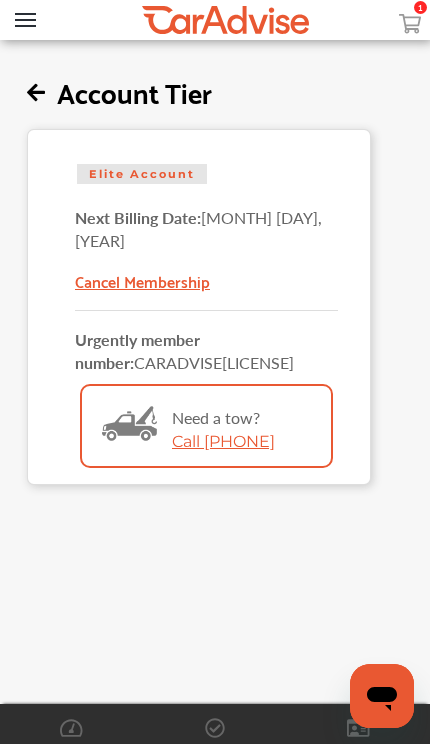 click 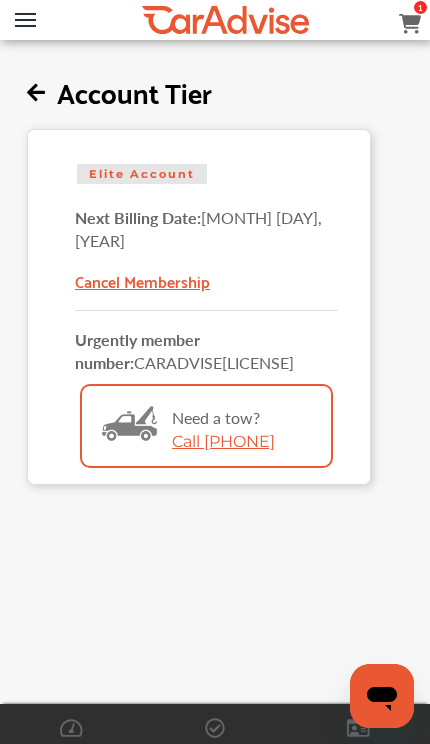 click 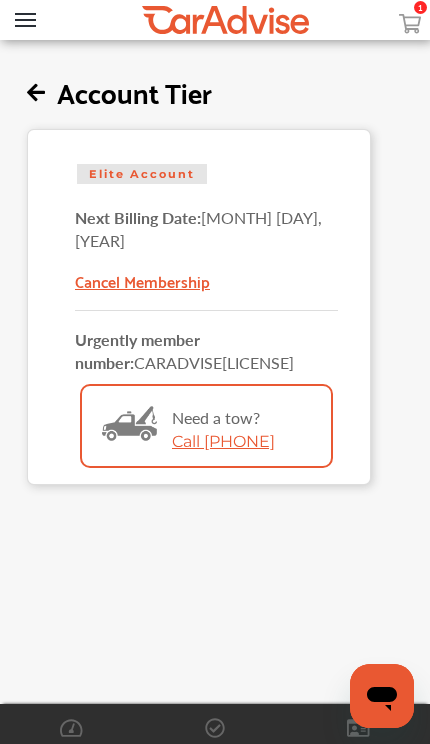 click on "Open Menu" at bounding box center (25, 20) 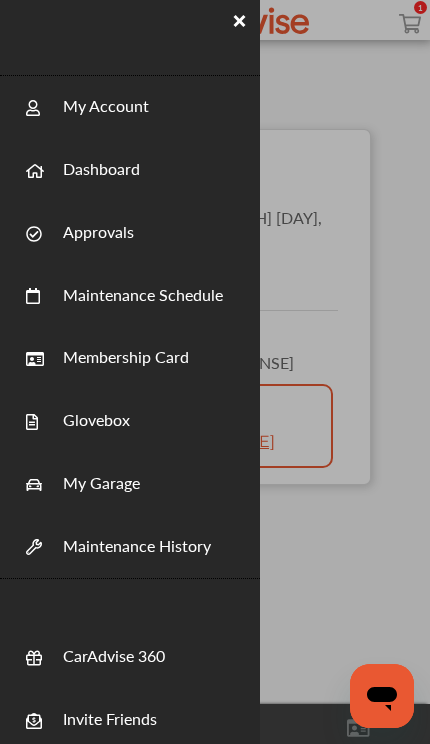 click at bounding box center (44, 170) 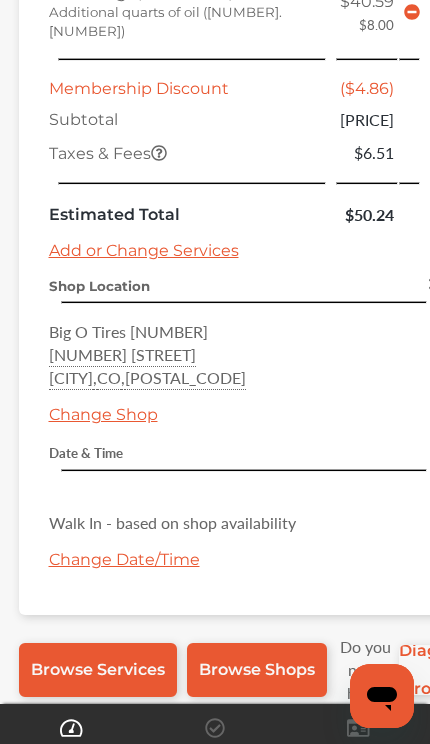 scroll, scrollTop: 681, scrollLeft: 0, axis: vertical 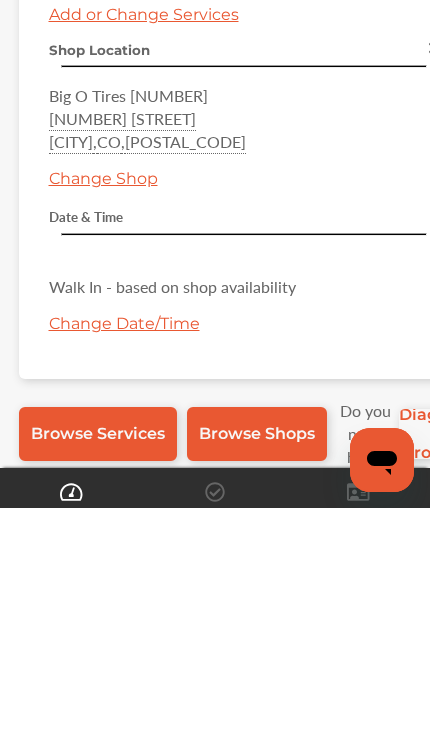 click on "Change Date/Time" at bounding box center (124, 559) 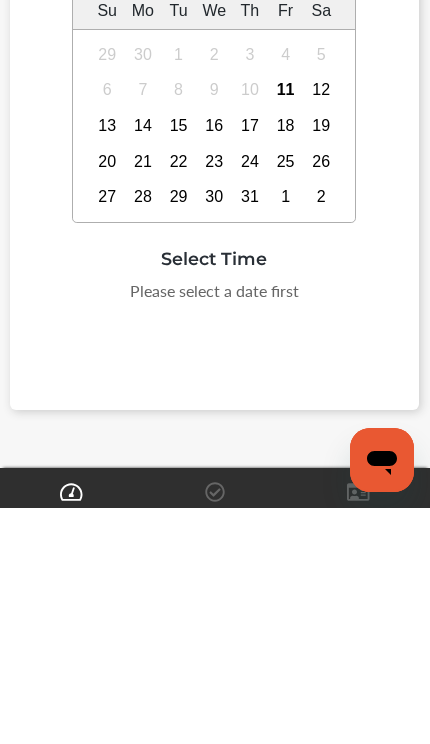 scroll, scrollTop: 0, scrollLeft: 0, axis: both 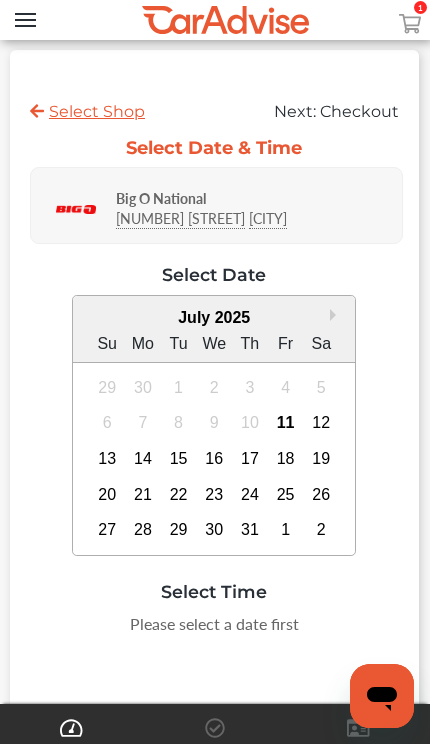 click on "17" at bounding box center (250, 459) 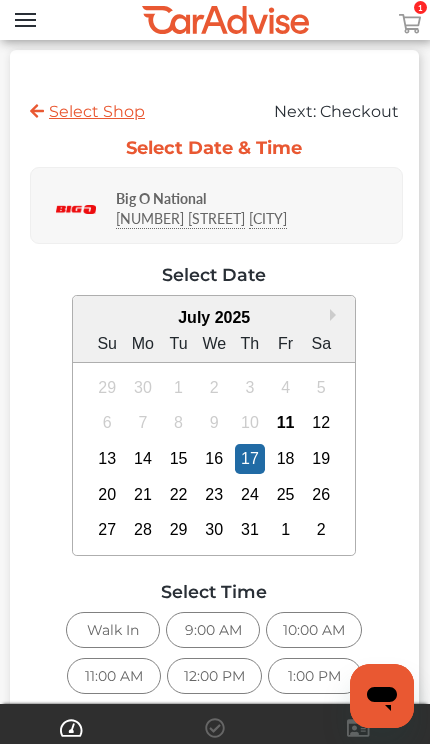 click on "16" at bounding box center [214, 459] 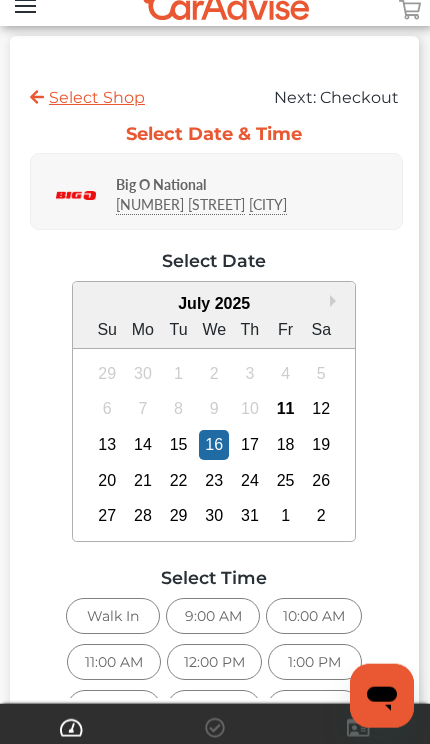 scroll, scrollTop: 175, scrollLeft: 0, axis: vertical 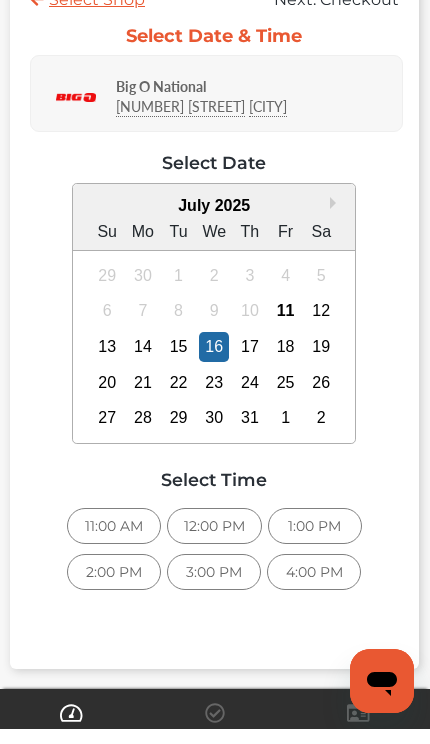 click on "4:00 PM" at bounding box center [314, 587] 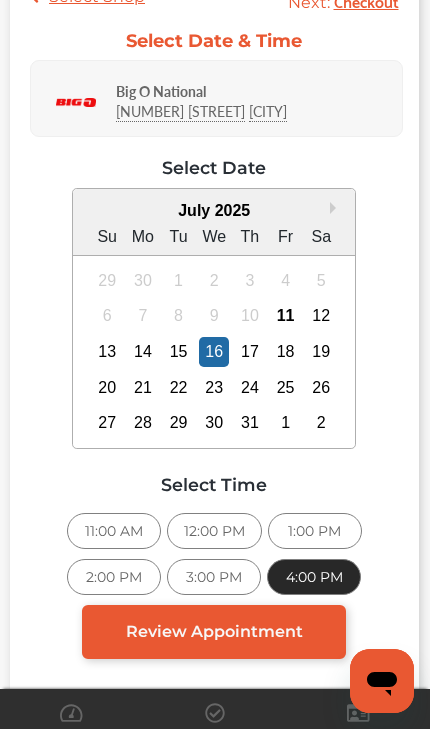 click on "Review Appointment" at bounding box center (214, 647) 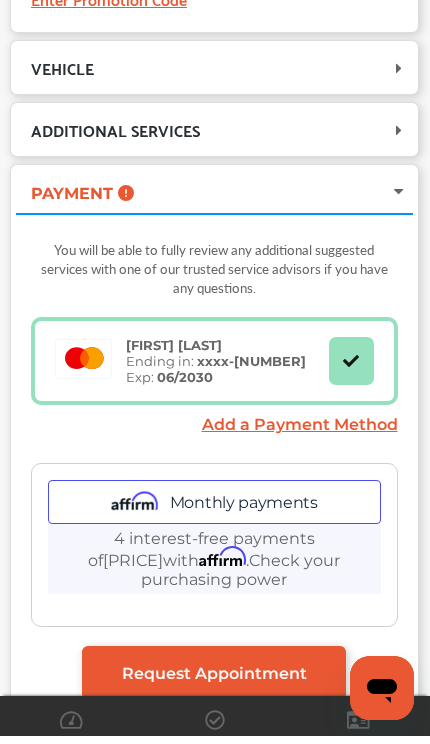 scroll, scrollTop: 544, scrollLeft: 0, axis: vertical 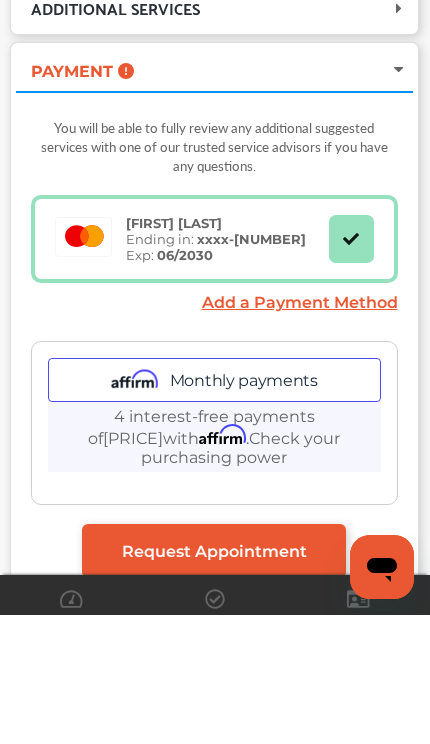 click on "Request Appointment" at bounding box center (214, 680) 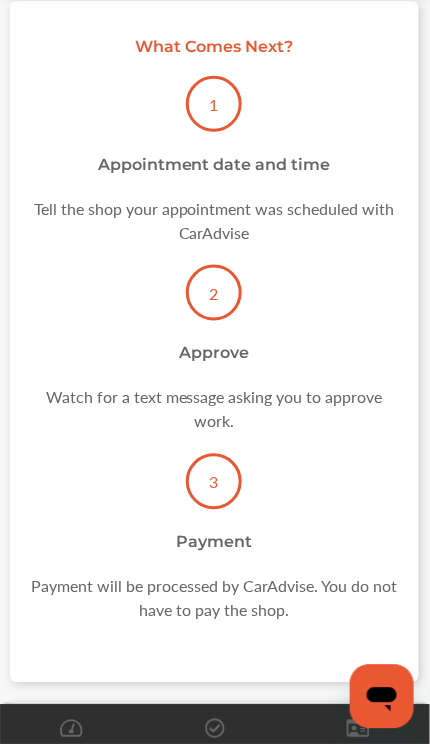 scroll, scrollTop: 0, scrollLeft: 0, axis: both 